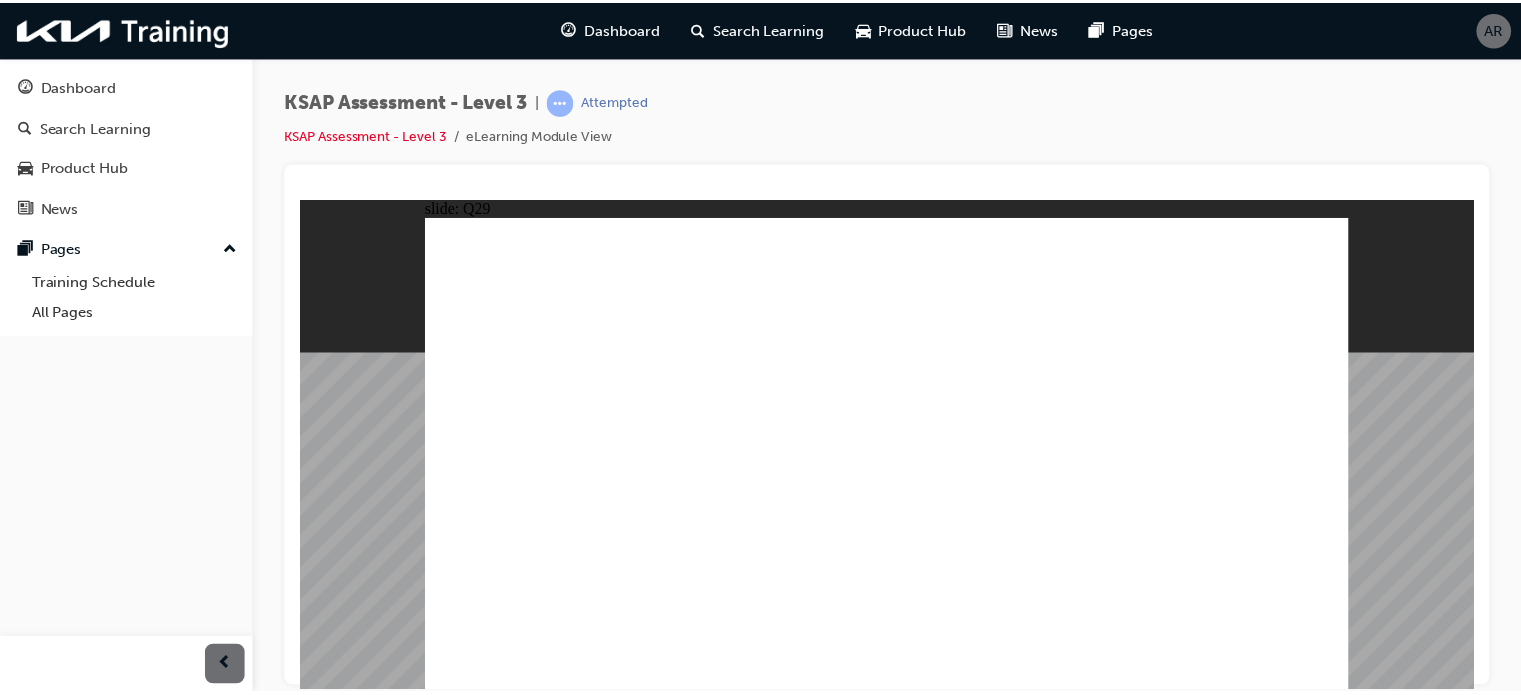scroll, scrollTop: 0, scrollLeft: 0, axis: both 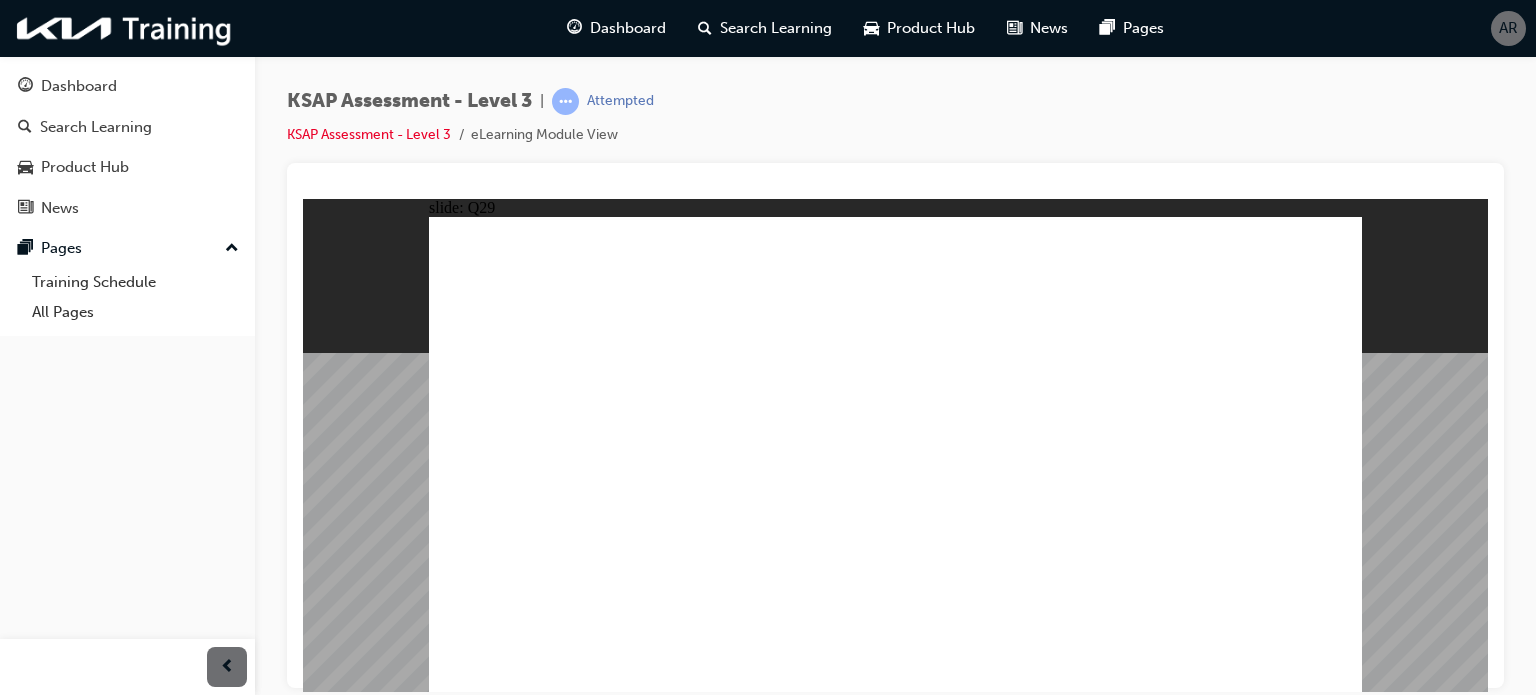click 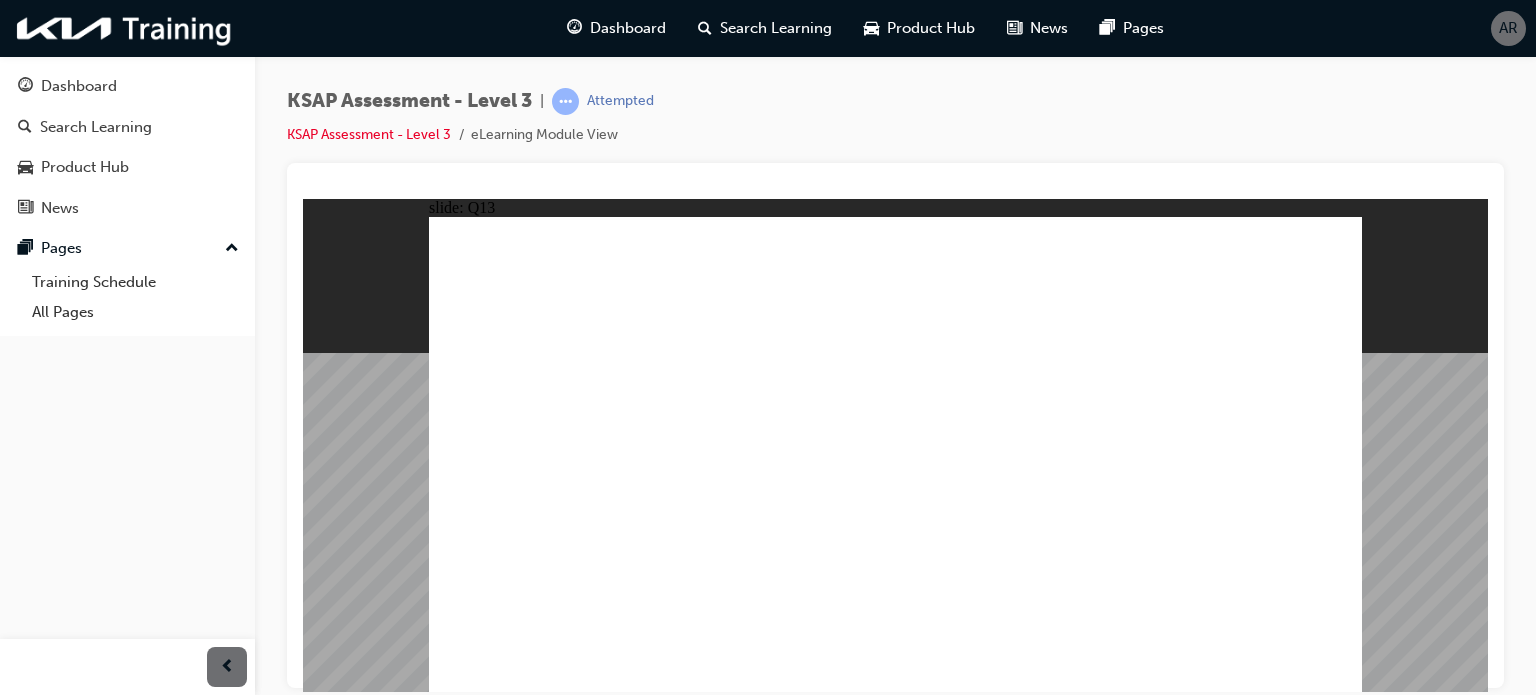 click 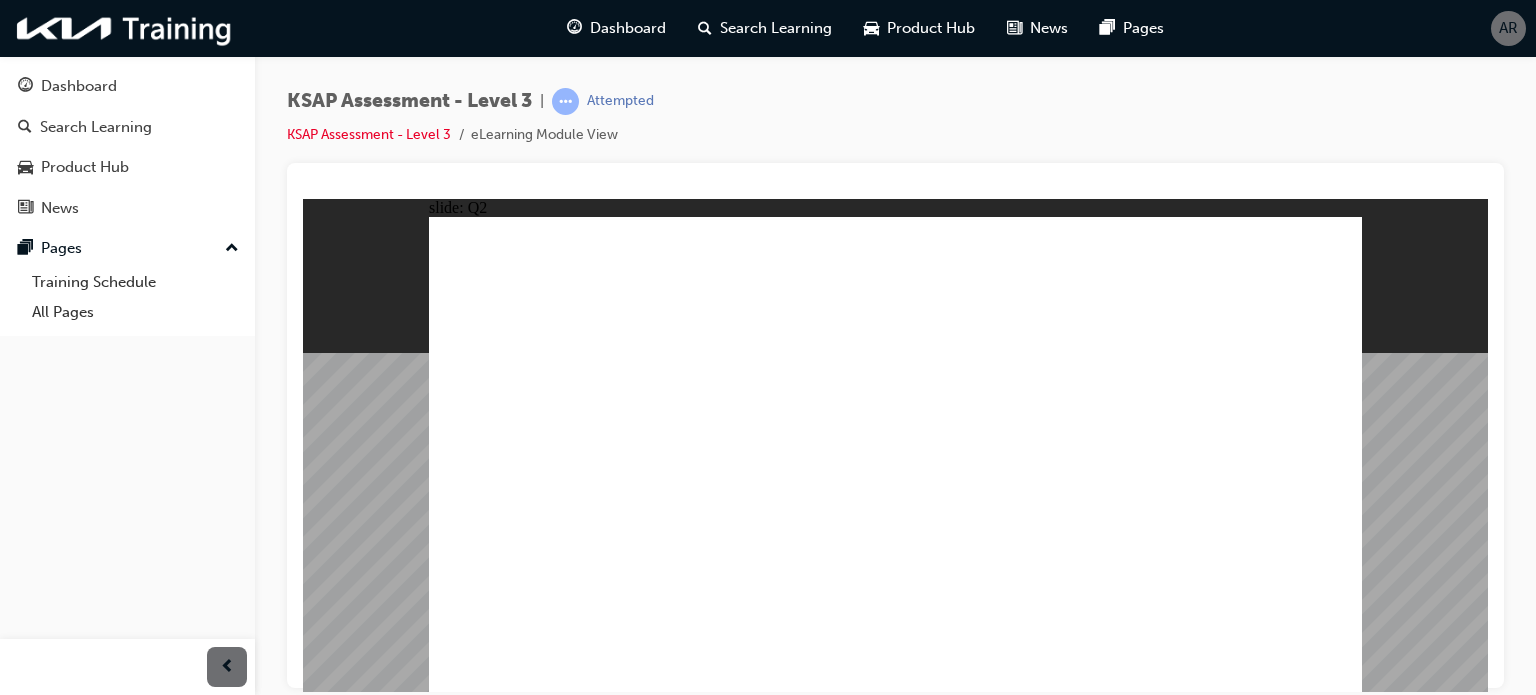 click 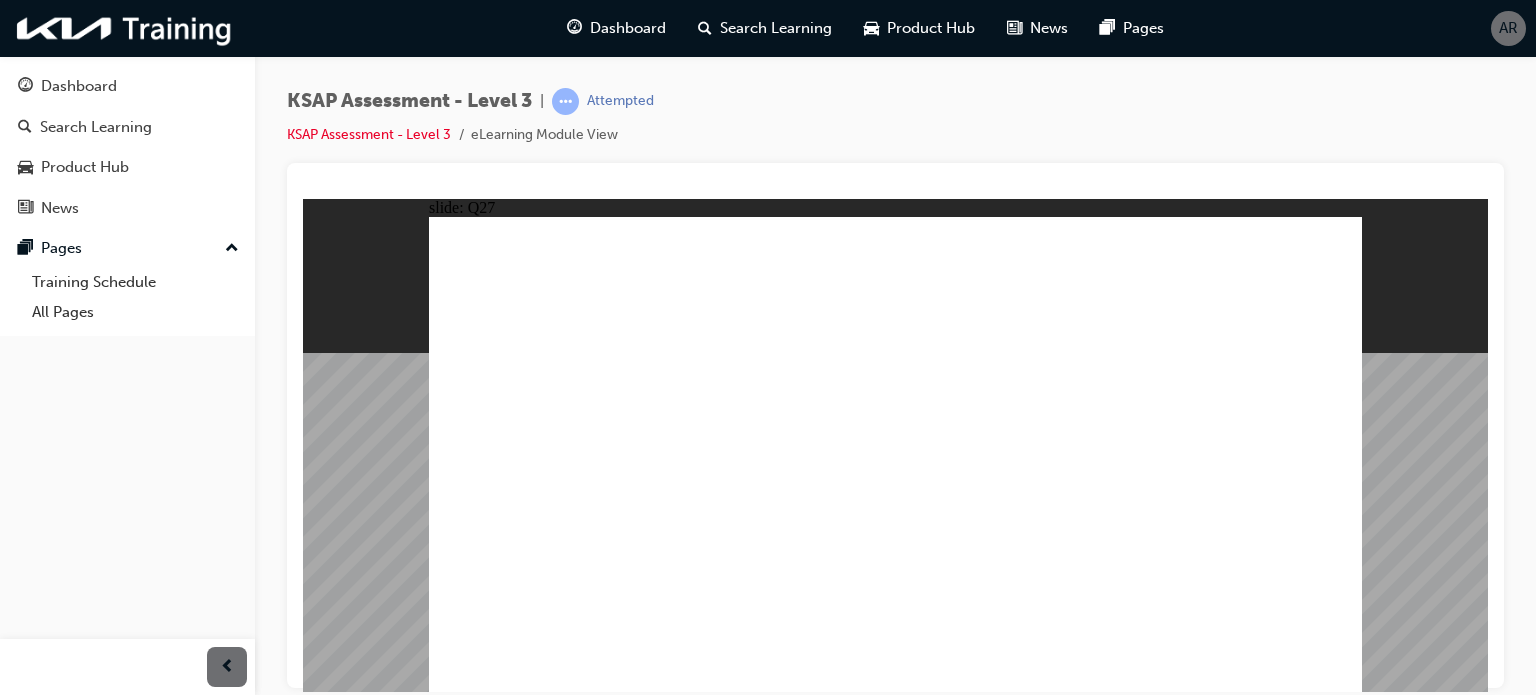 click 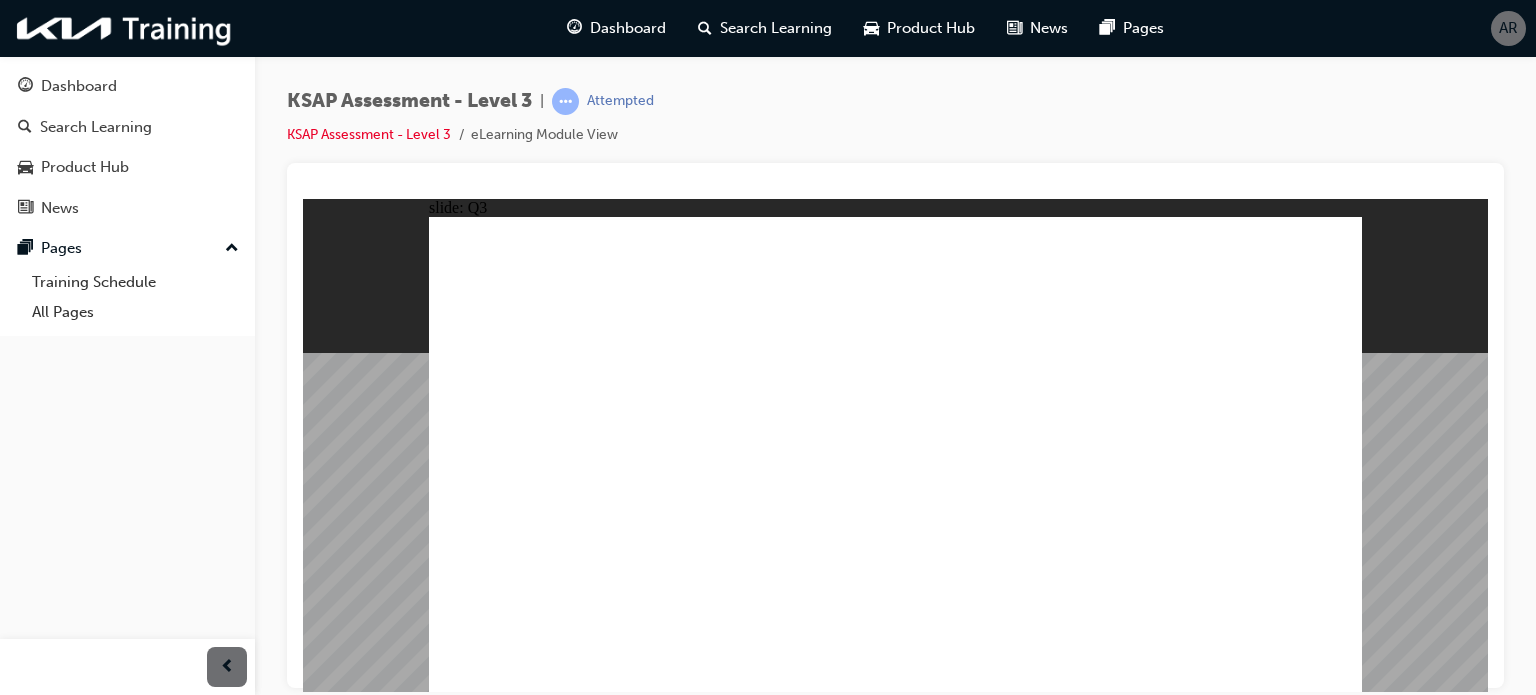 drag, startPoint x: 909, startPoint y: 496, endPoint x: 1150, endPoint y: 515, distance: 241.7478 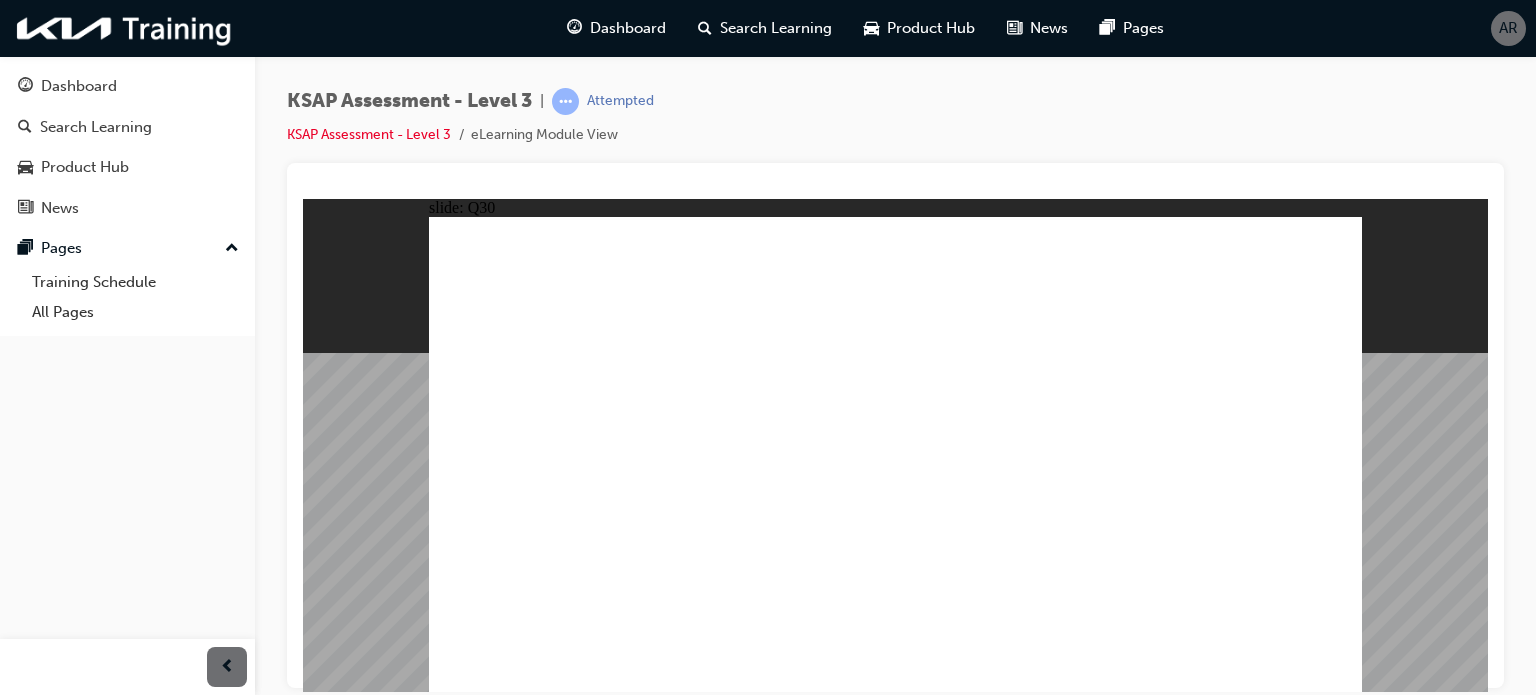 click 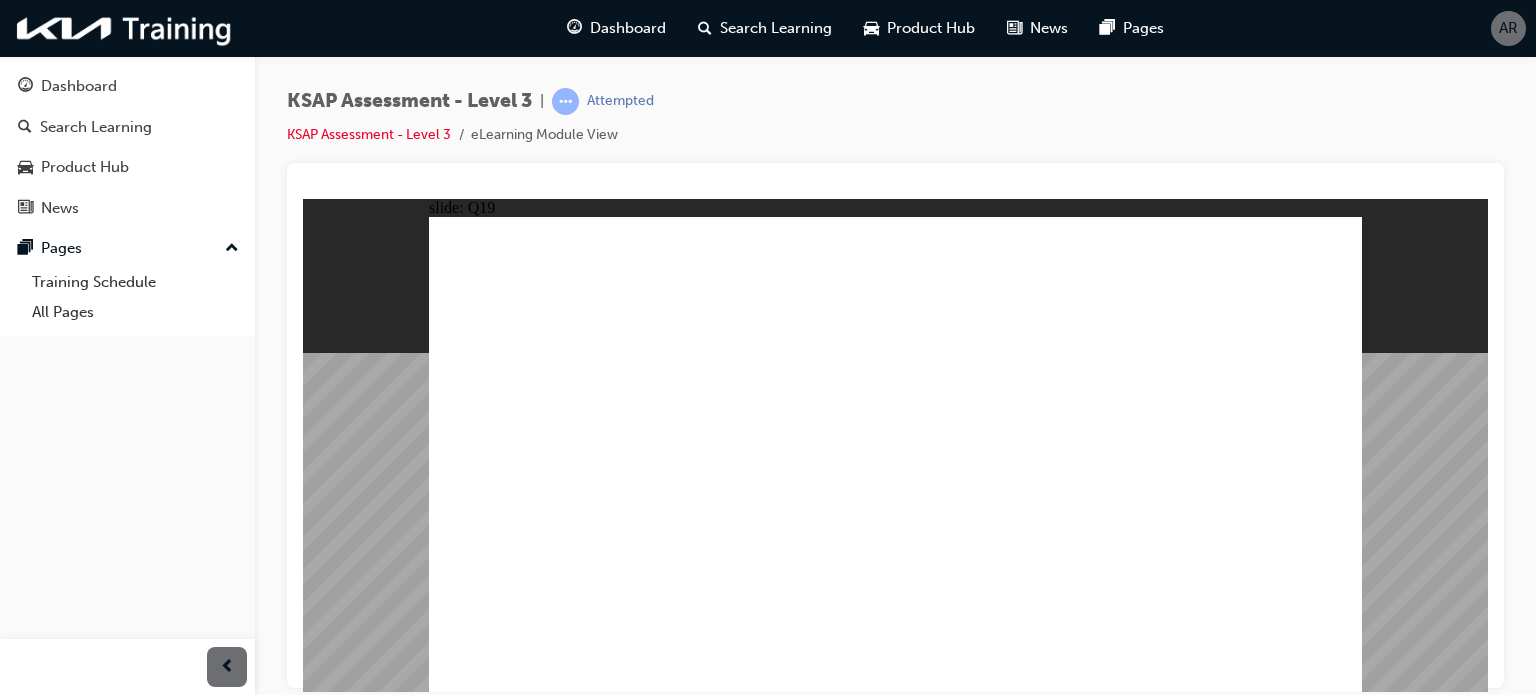 click 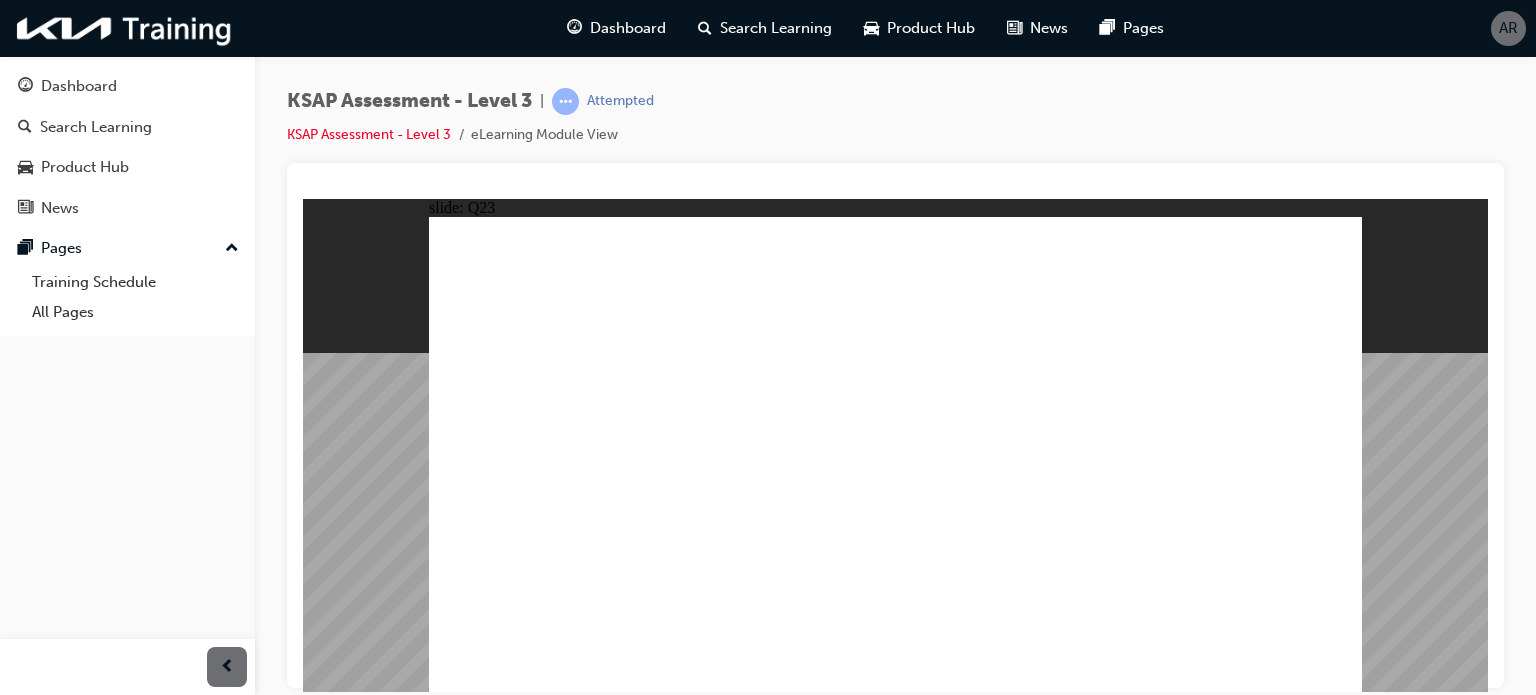 click 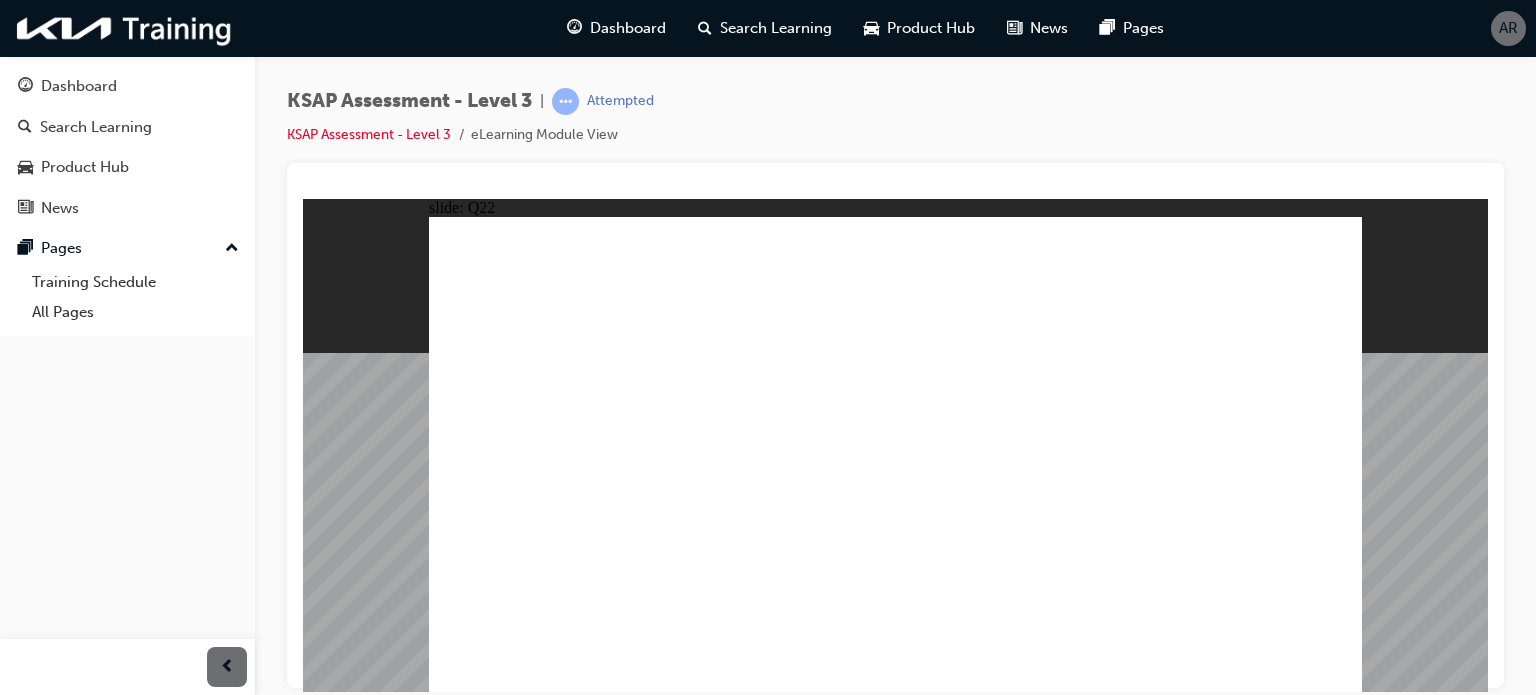 drag, startPoint x: 964, startPoint y: 565, endPoint x: 1312, endPoint y: 677, distance: 365.57898 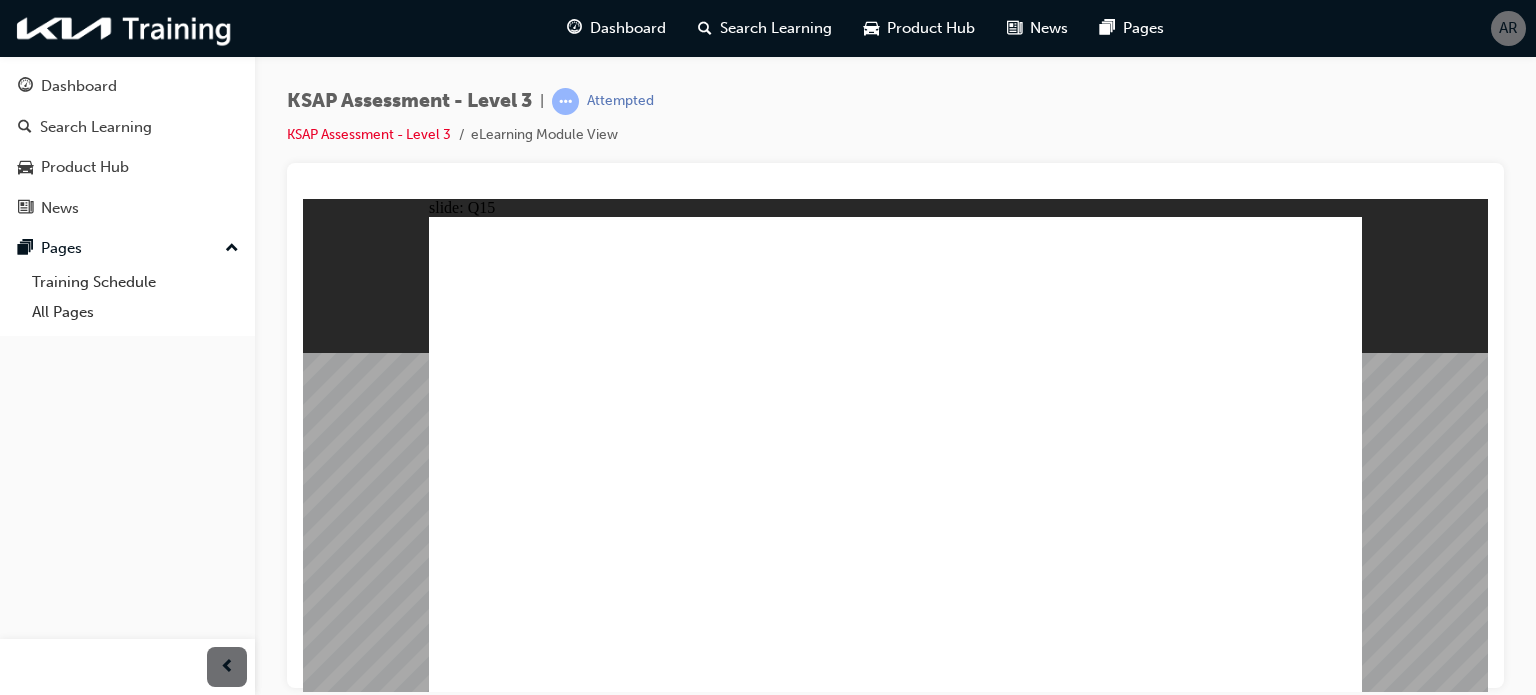 click 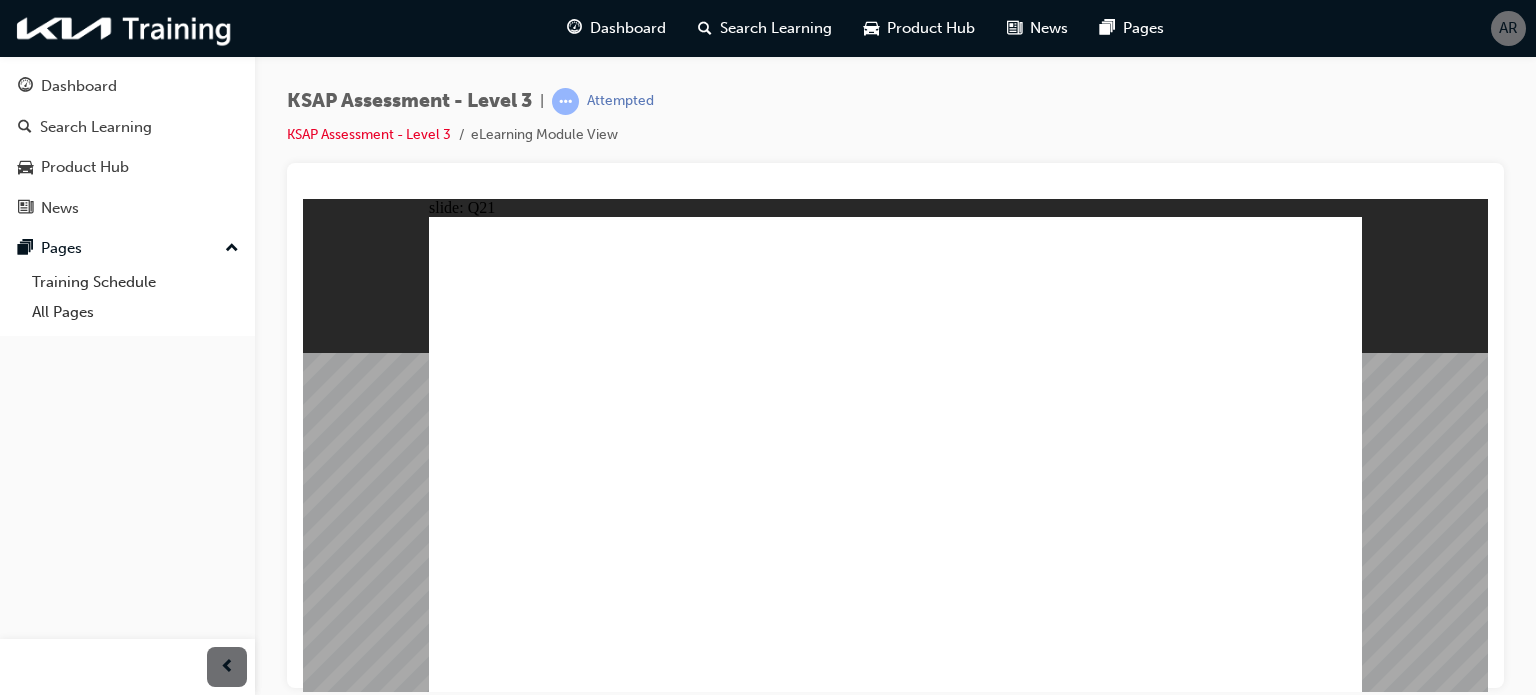 click 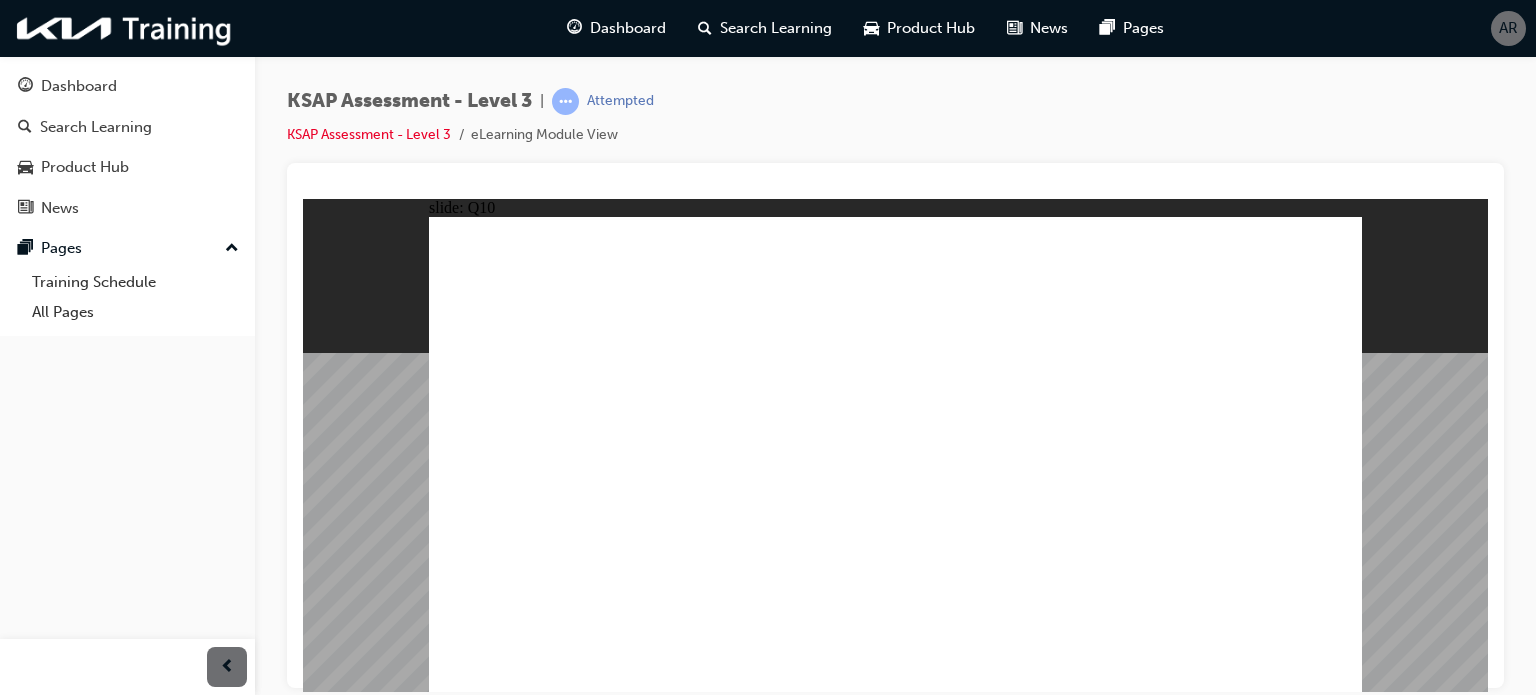 click 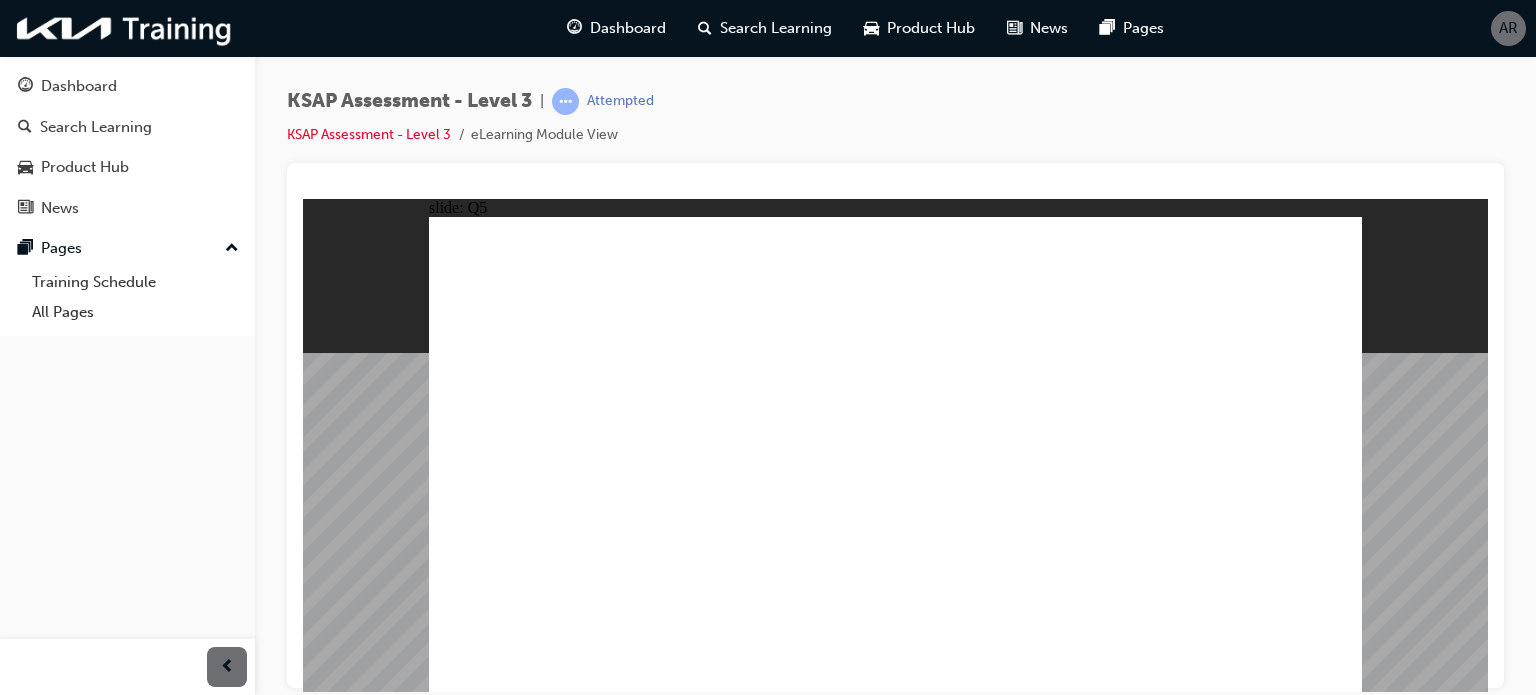 click 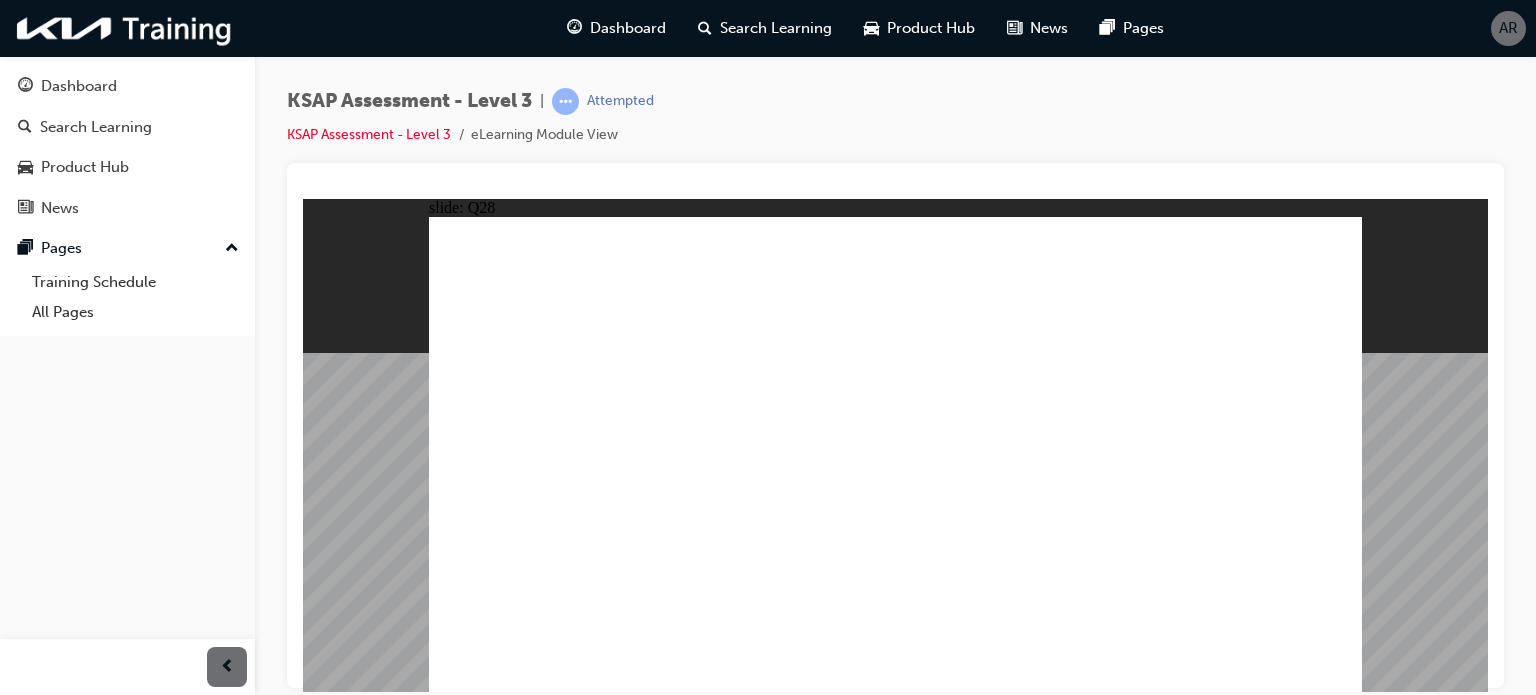 click 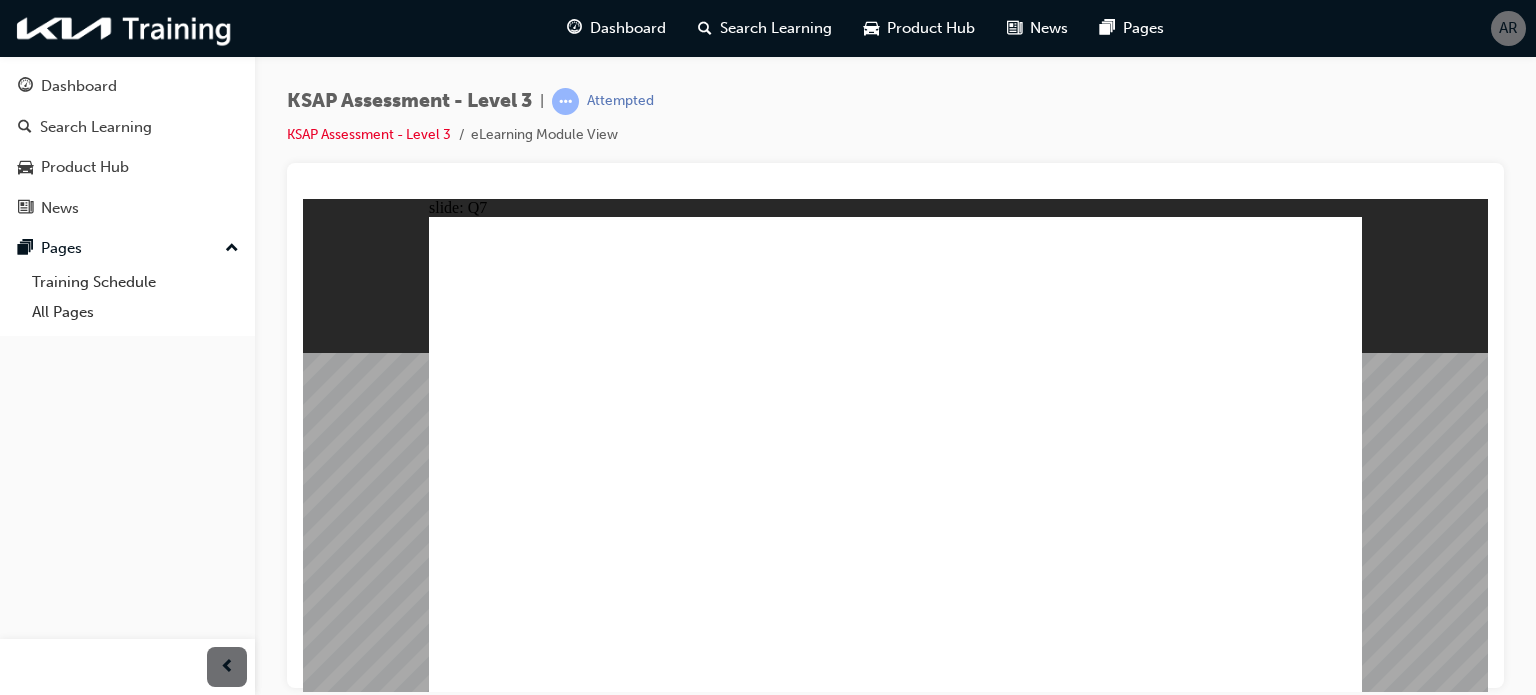 click 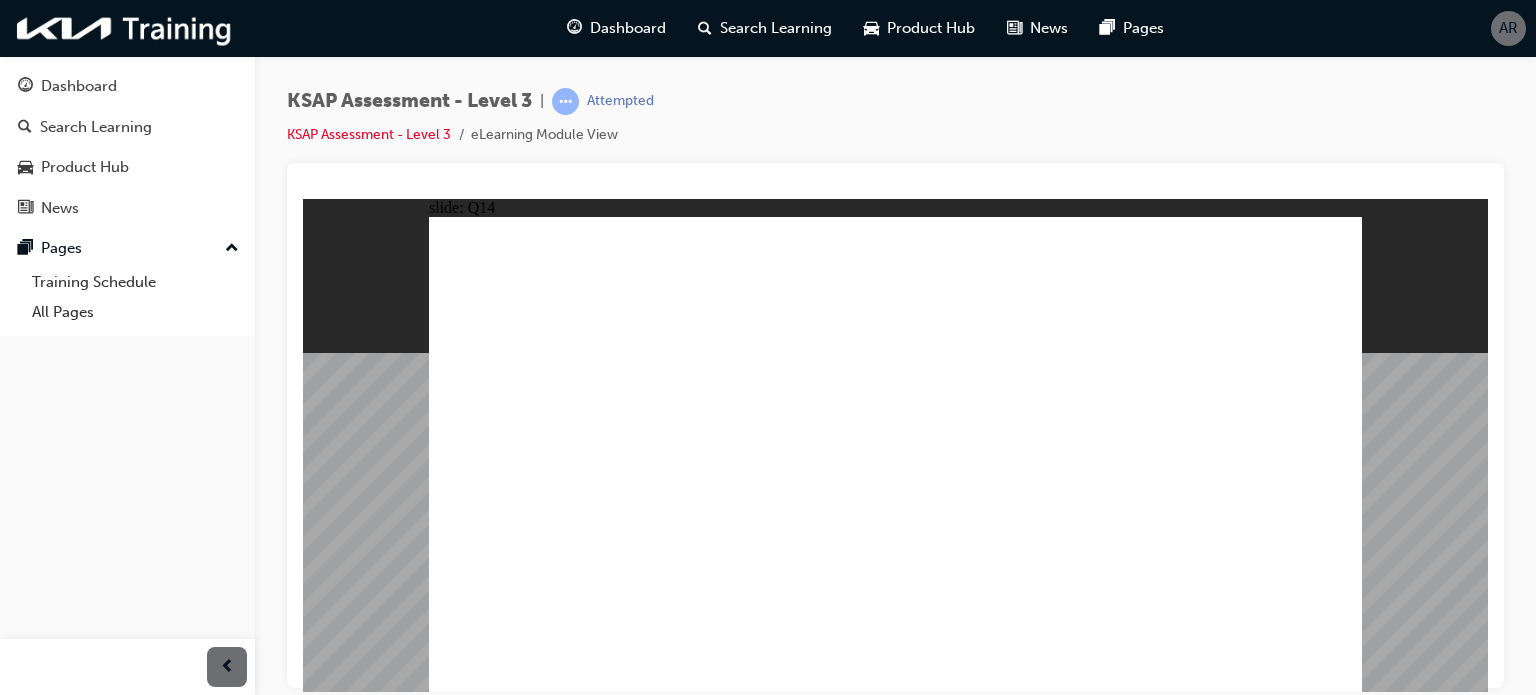 click 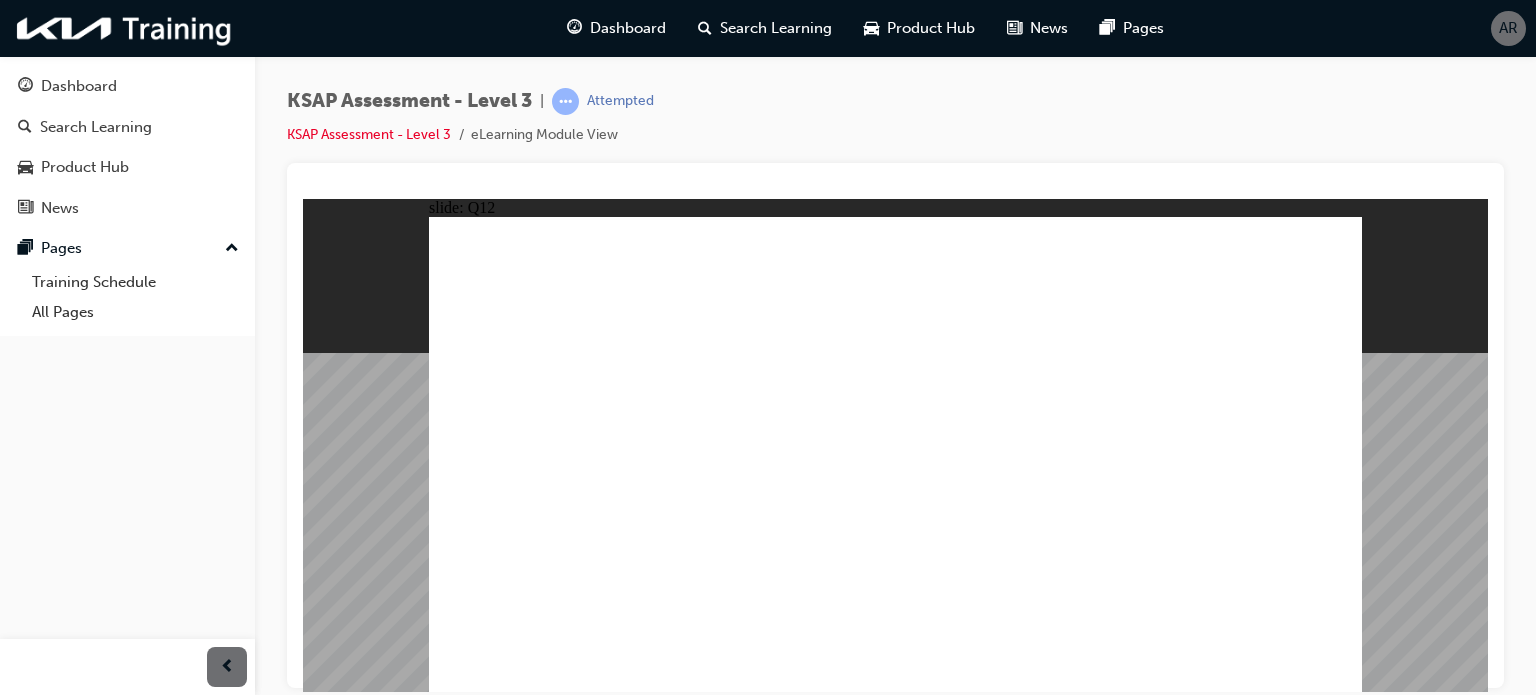 click 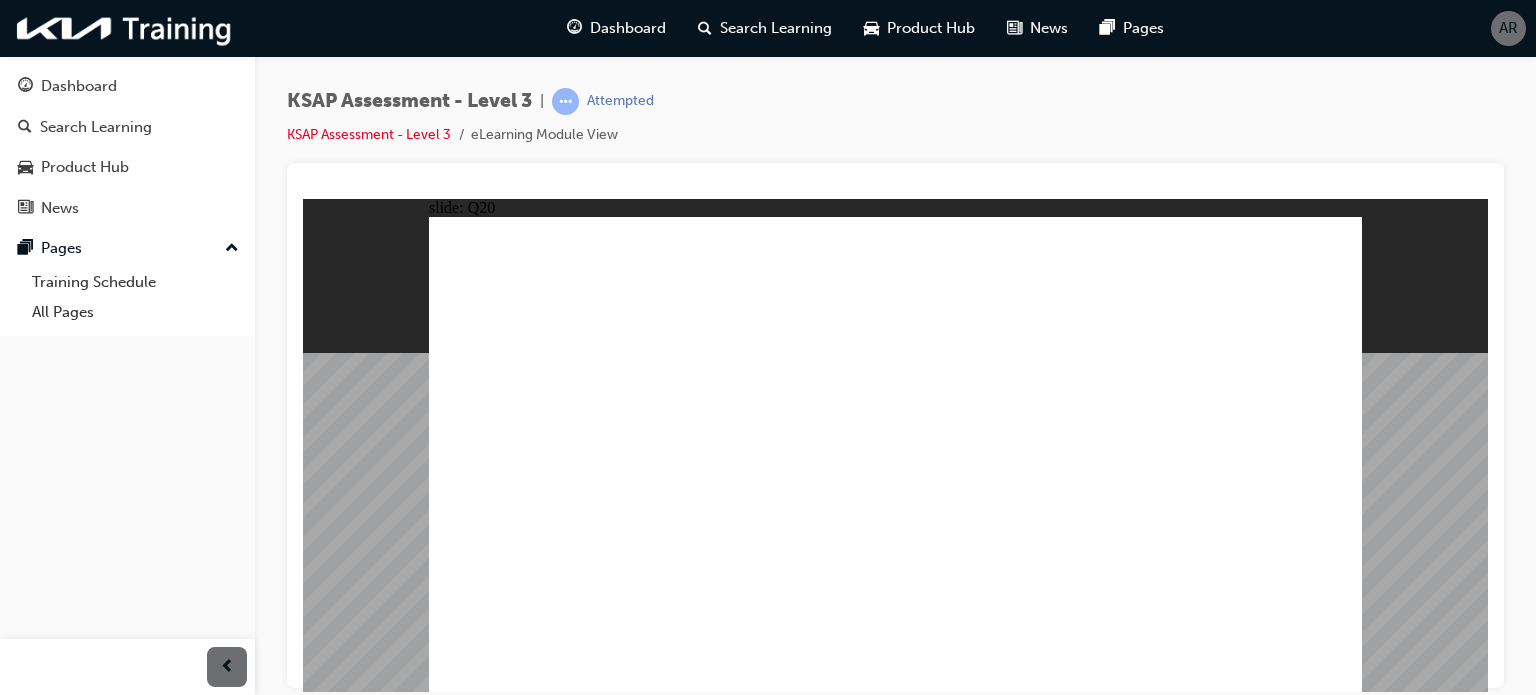 drag, startPoint x: 1037, startPoint y: 494, endPoint x: 1100, endPoint y: 513, distance: 65.802734 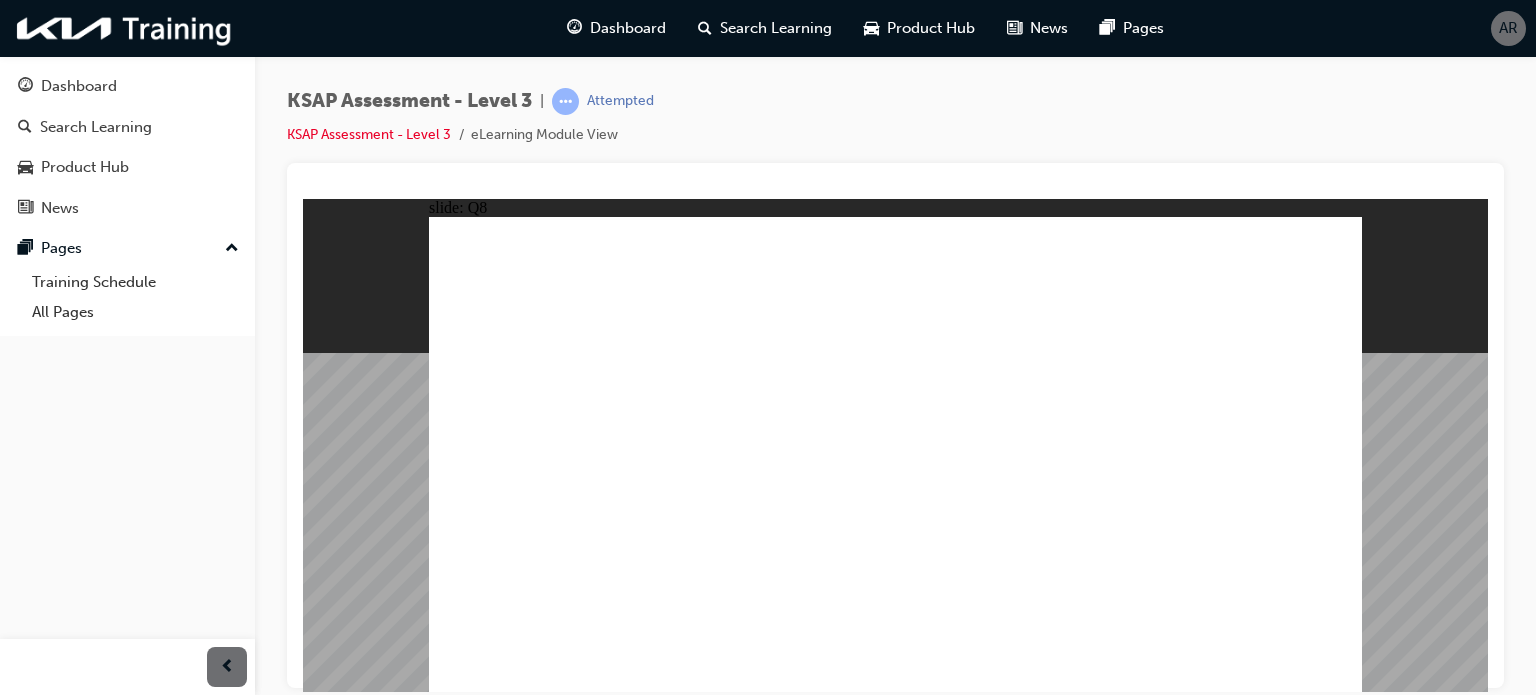 click 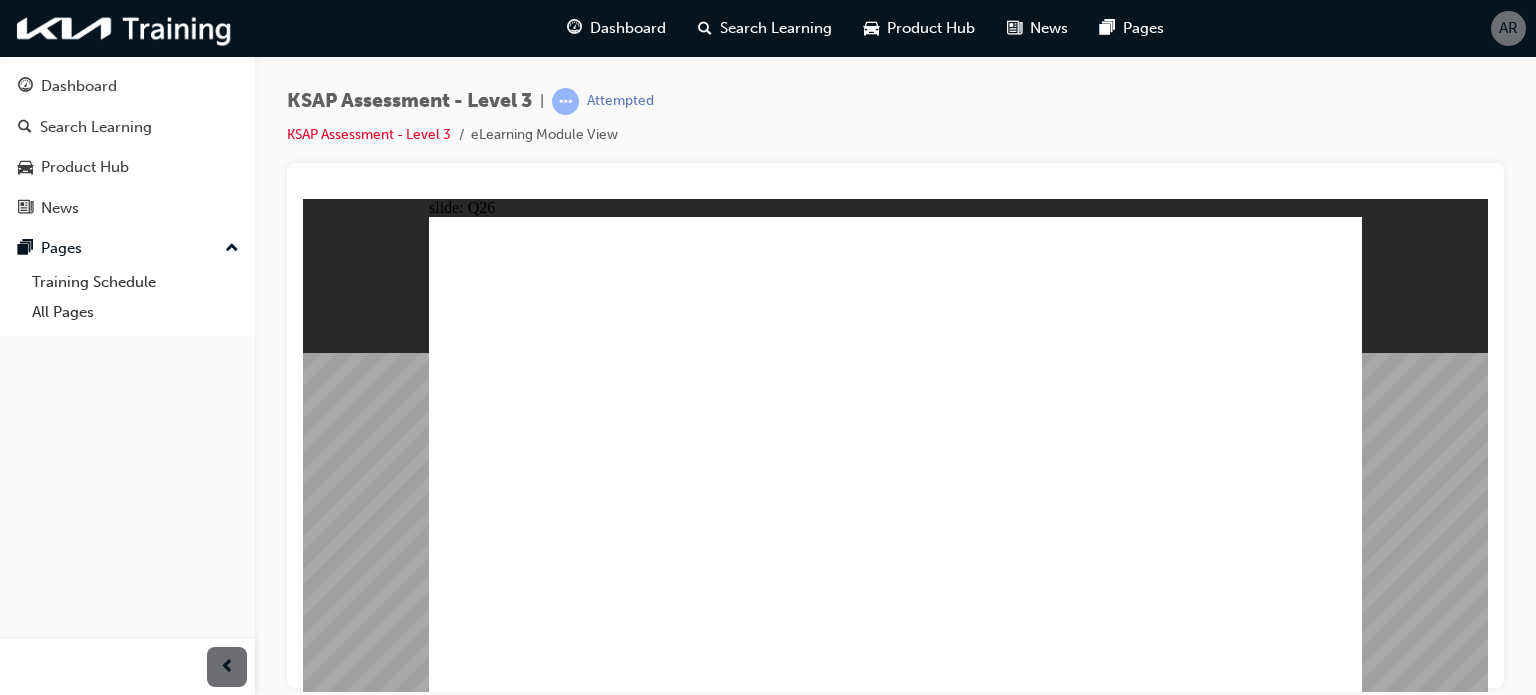 click 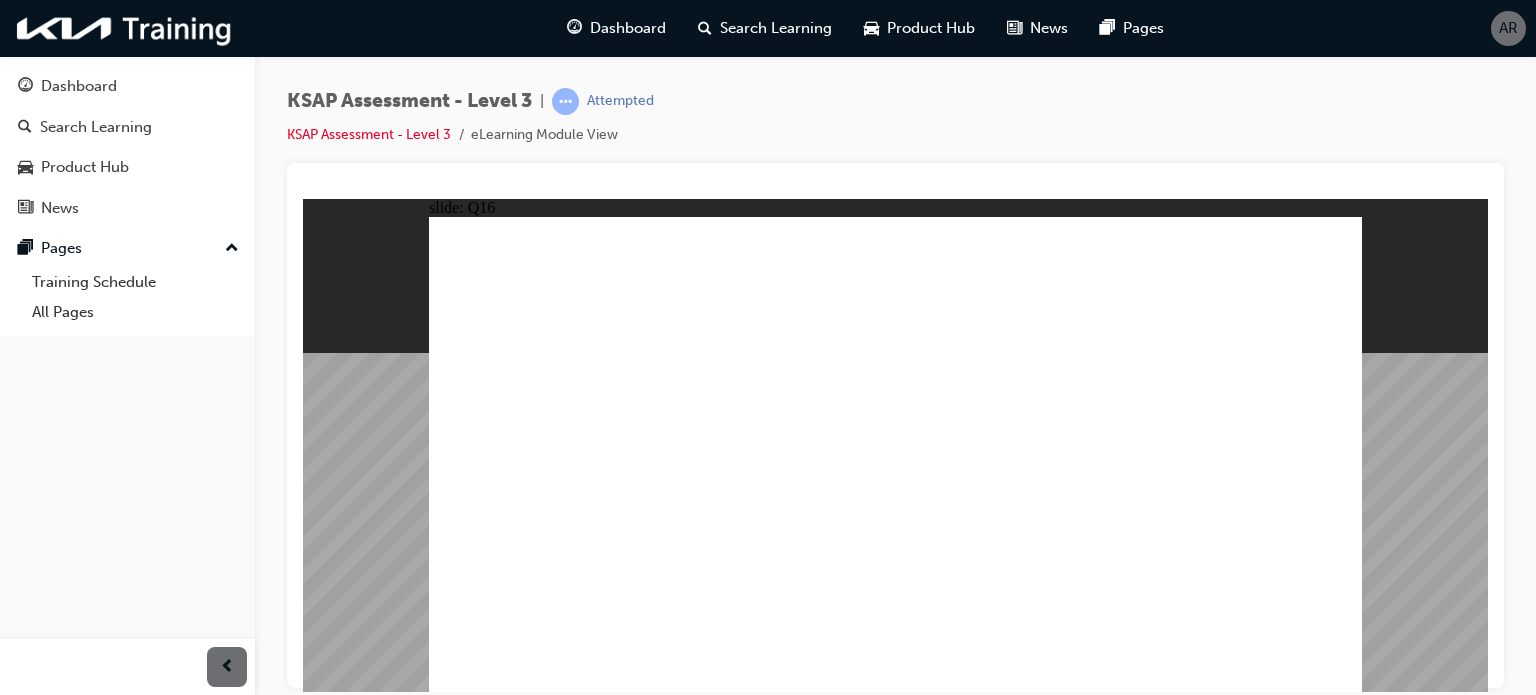 click 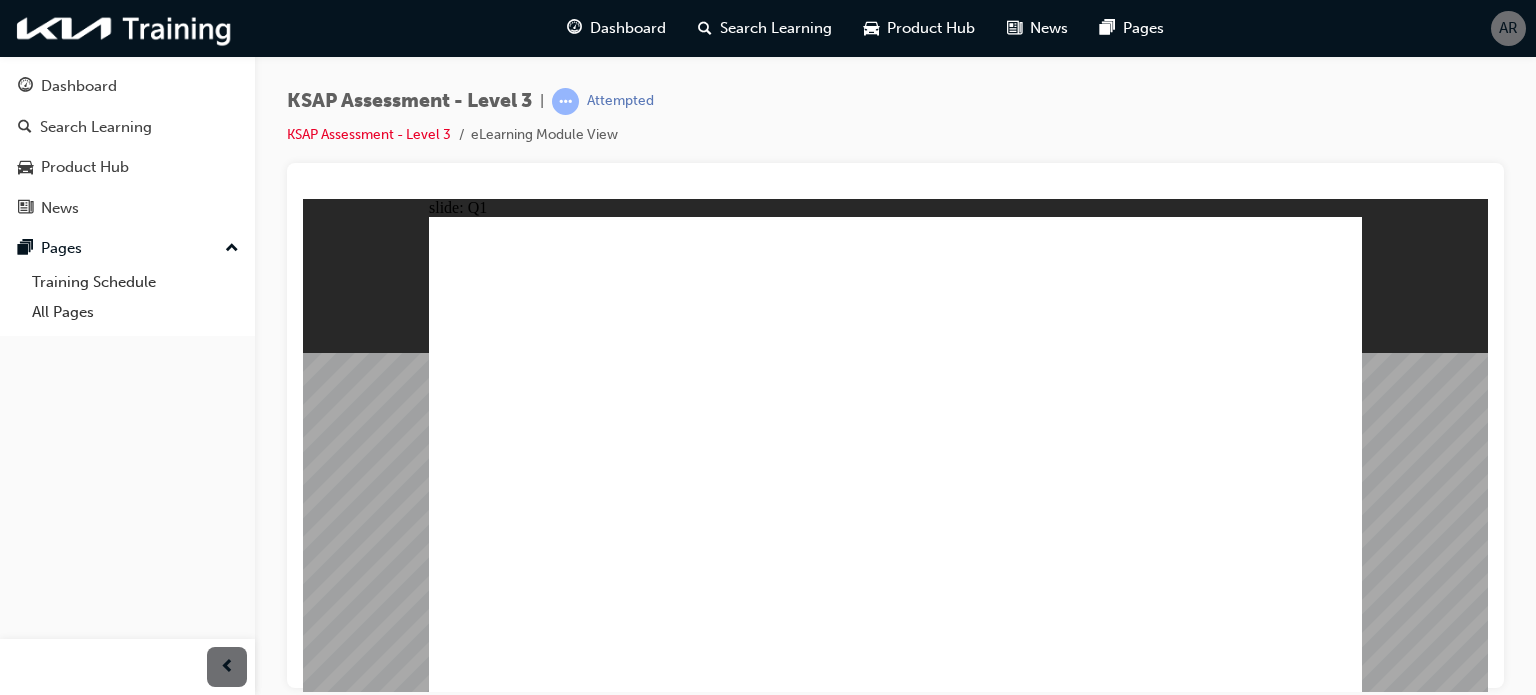 click 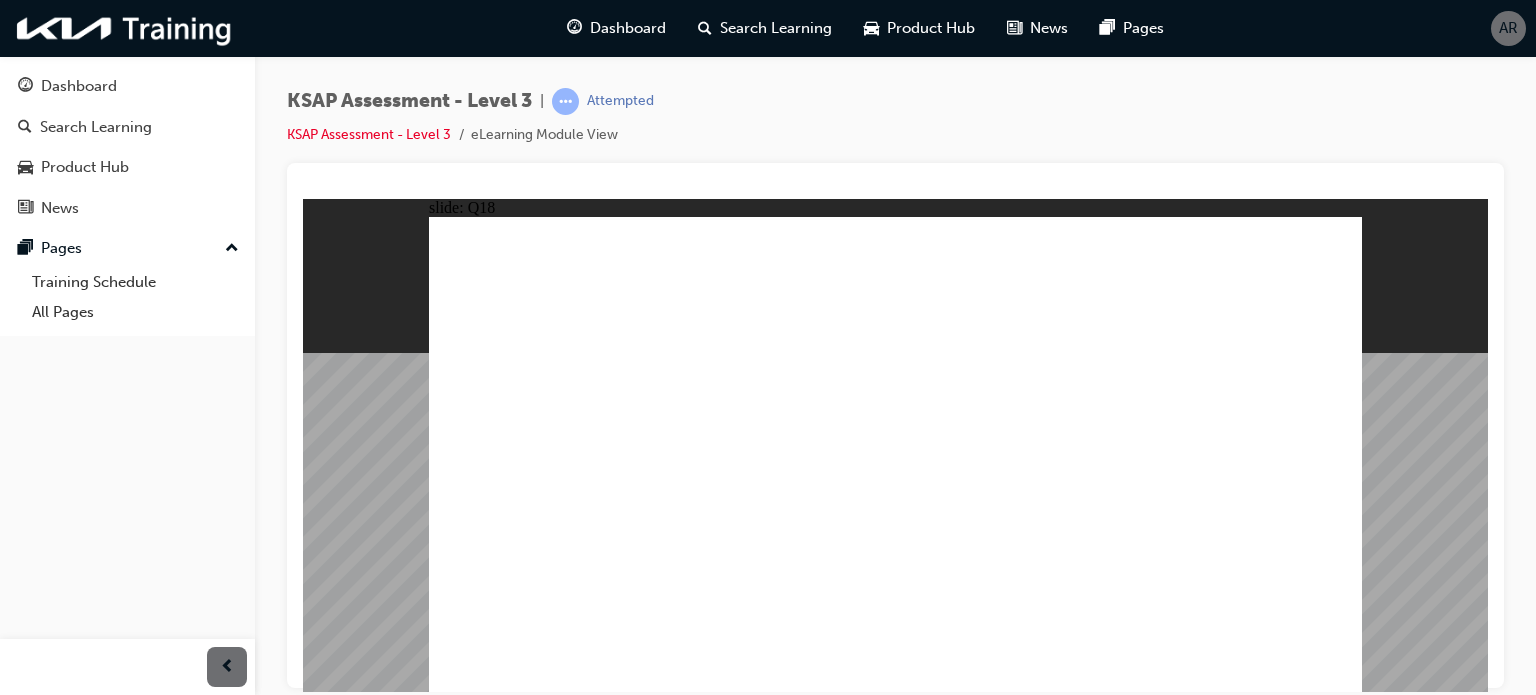 click 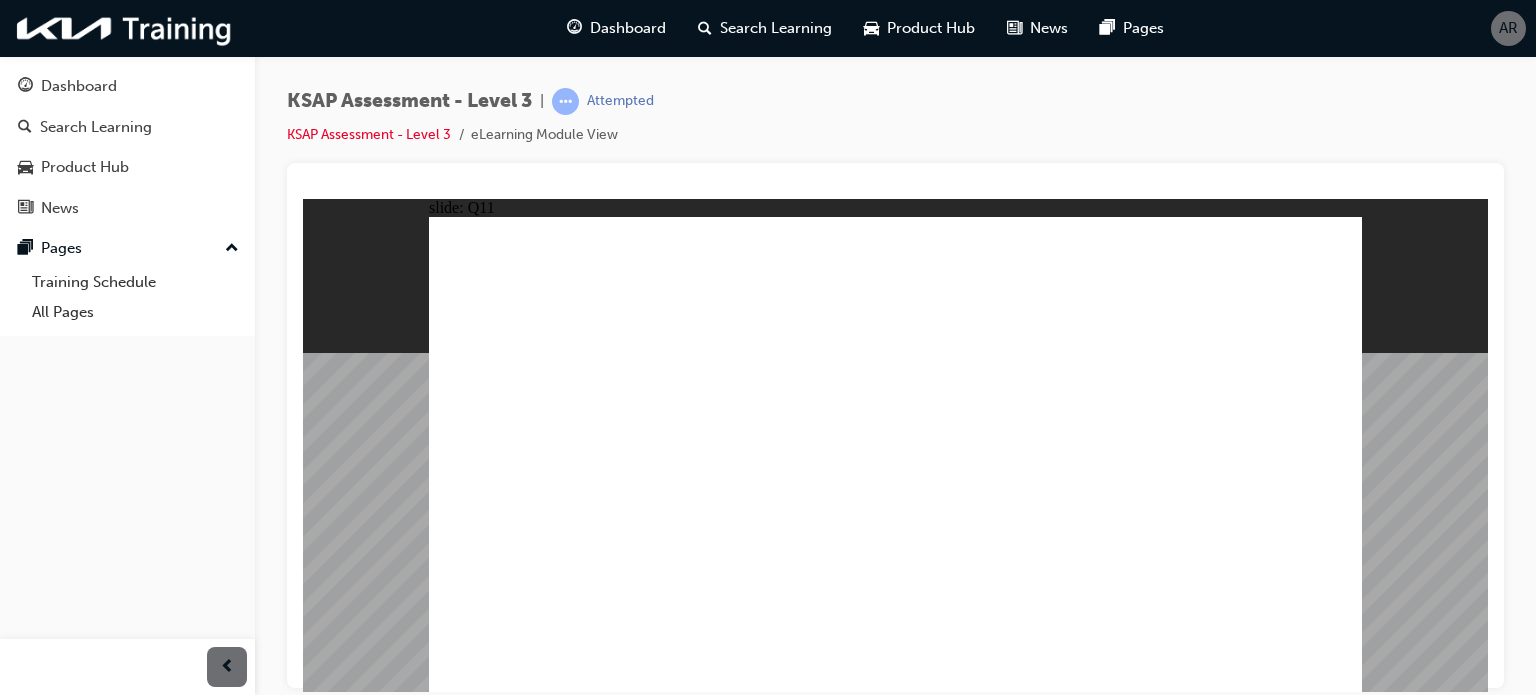 click 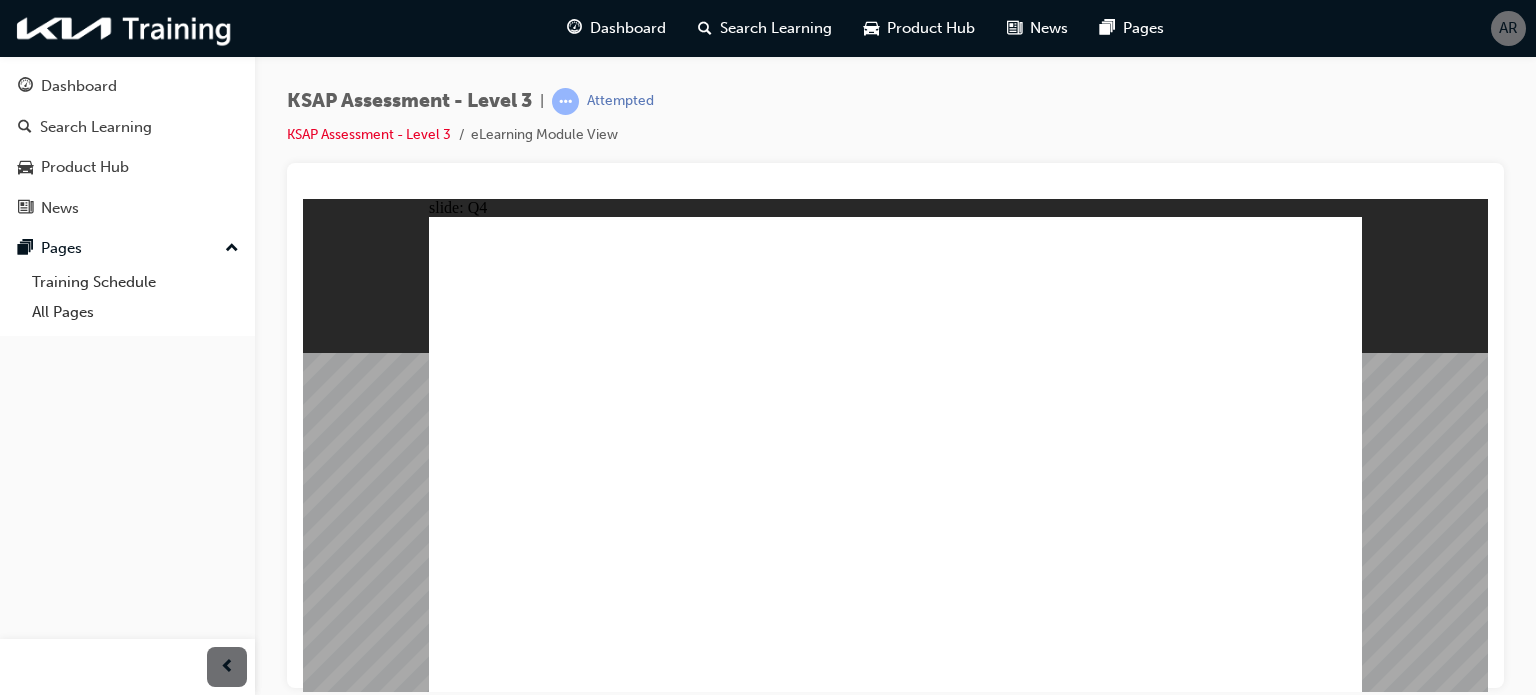 click 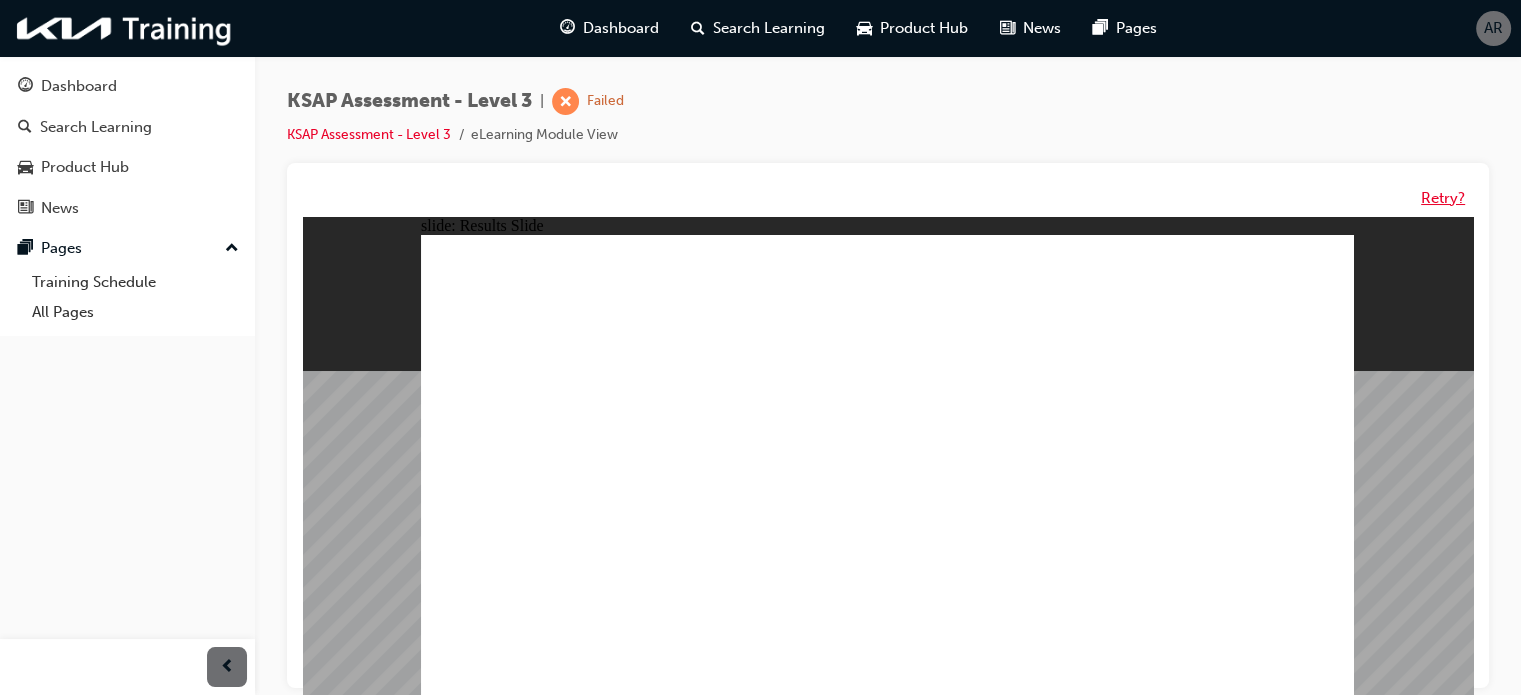 click on "Retry?" at bounding box center (1443, 198) 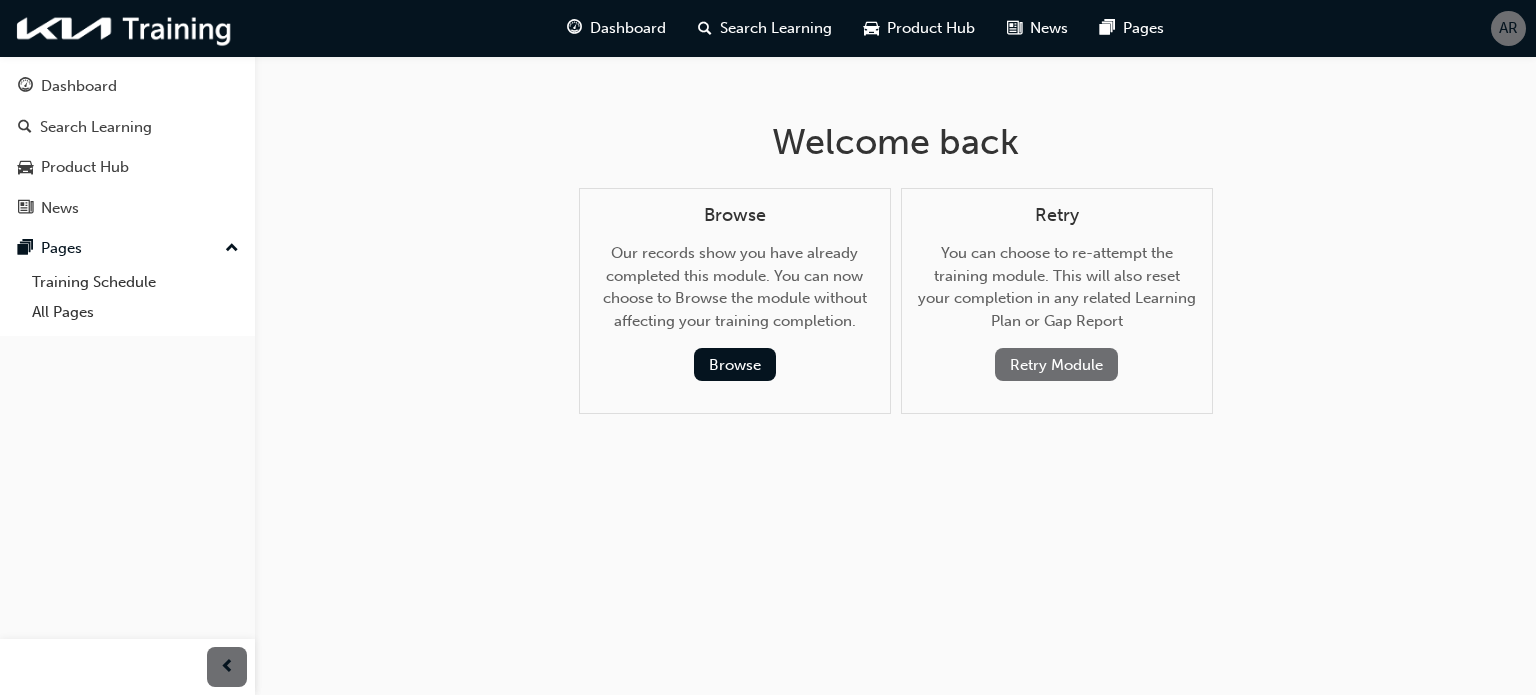 click on "Retry Module" at bounding box center [1056, 364] 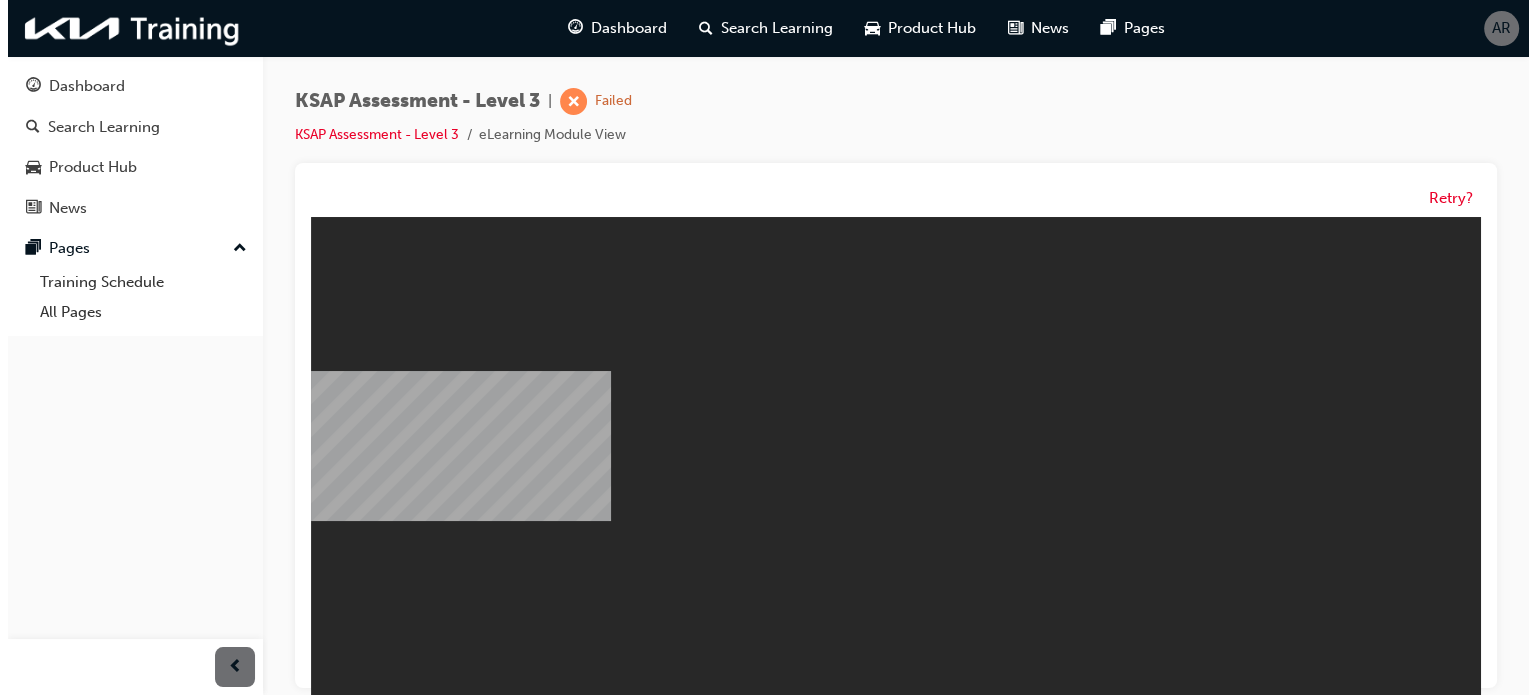 scroll, scrollTop: 0, scrollLeft: 0, axis: both 